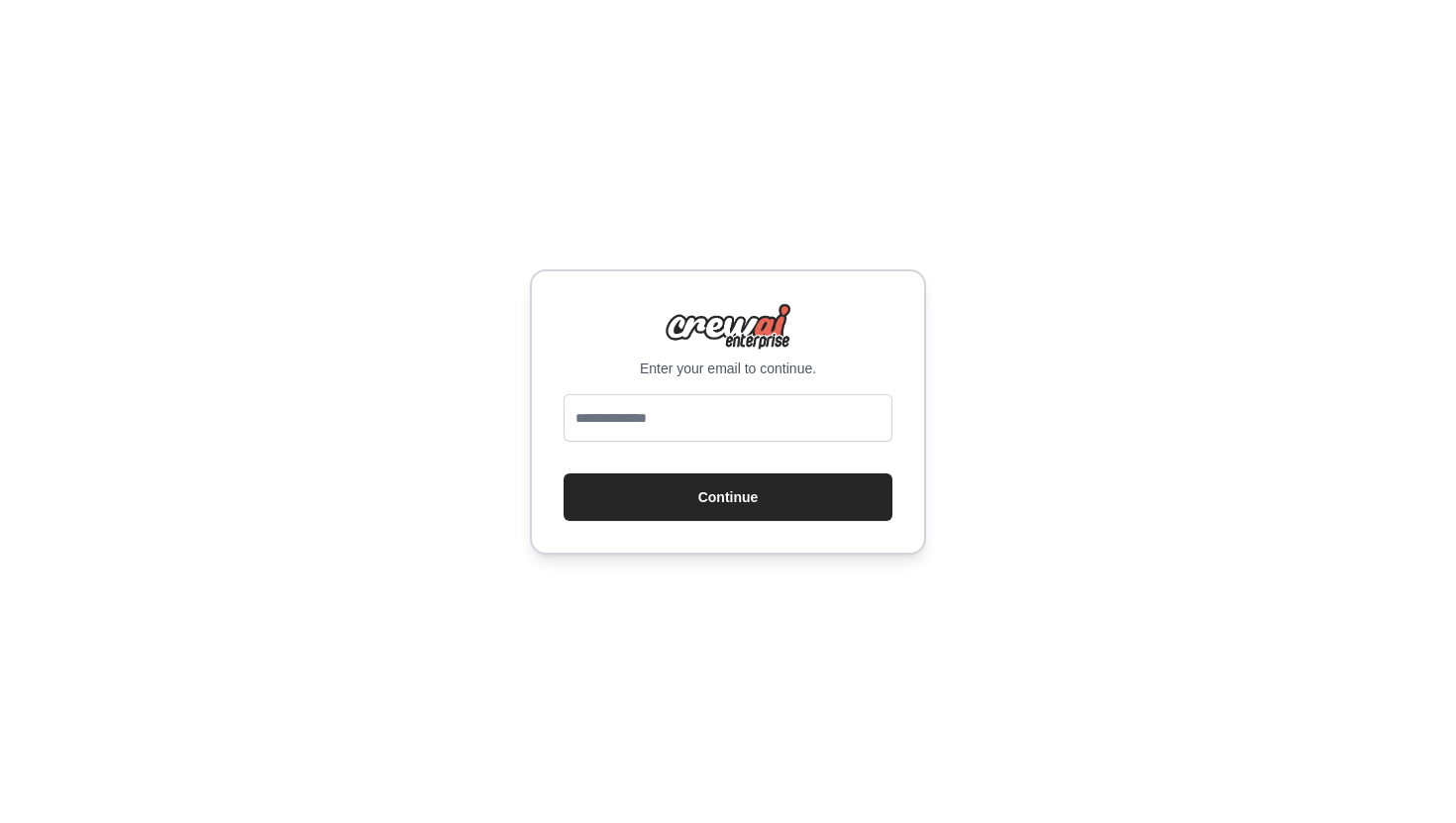 scroll, scrollTop: 0, scrollLeft: 0, axis: both 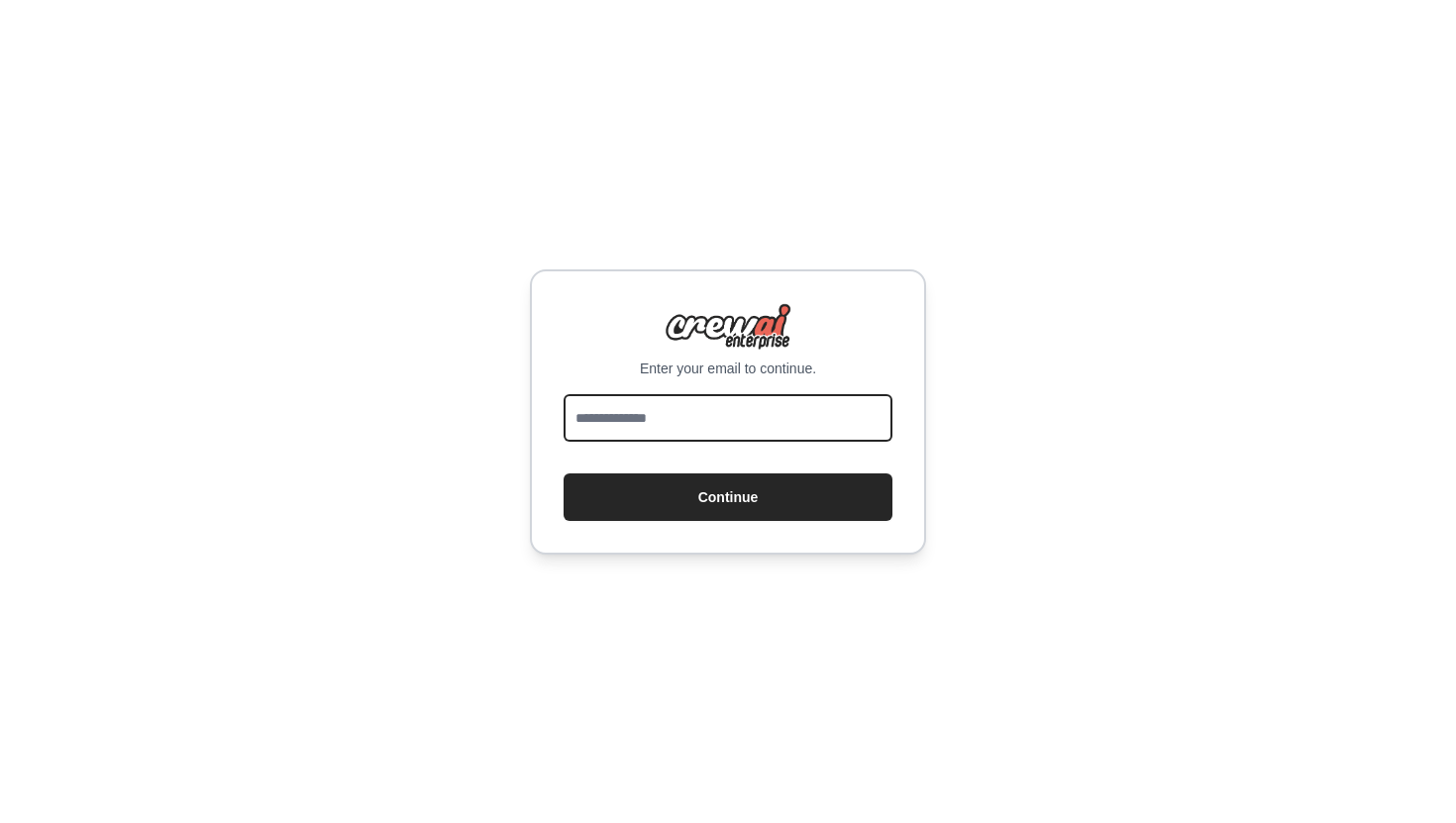 click at bounding box center (728, 418) 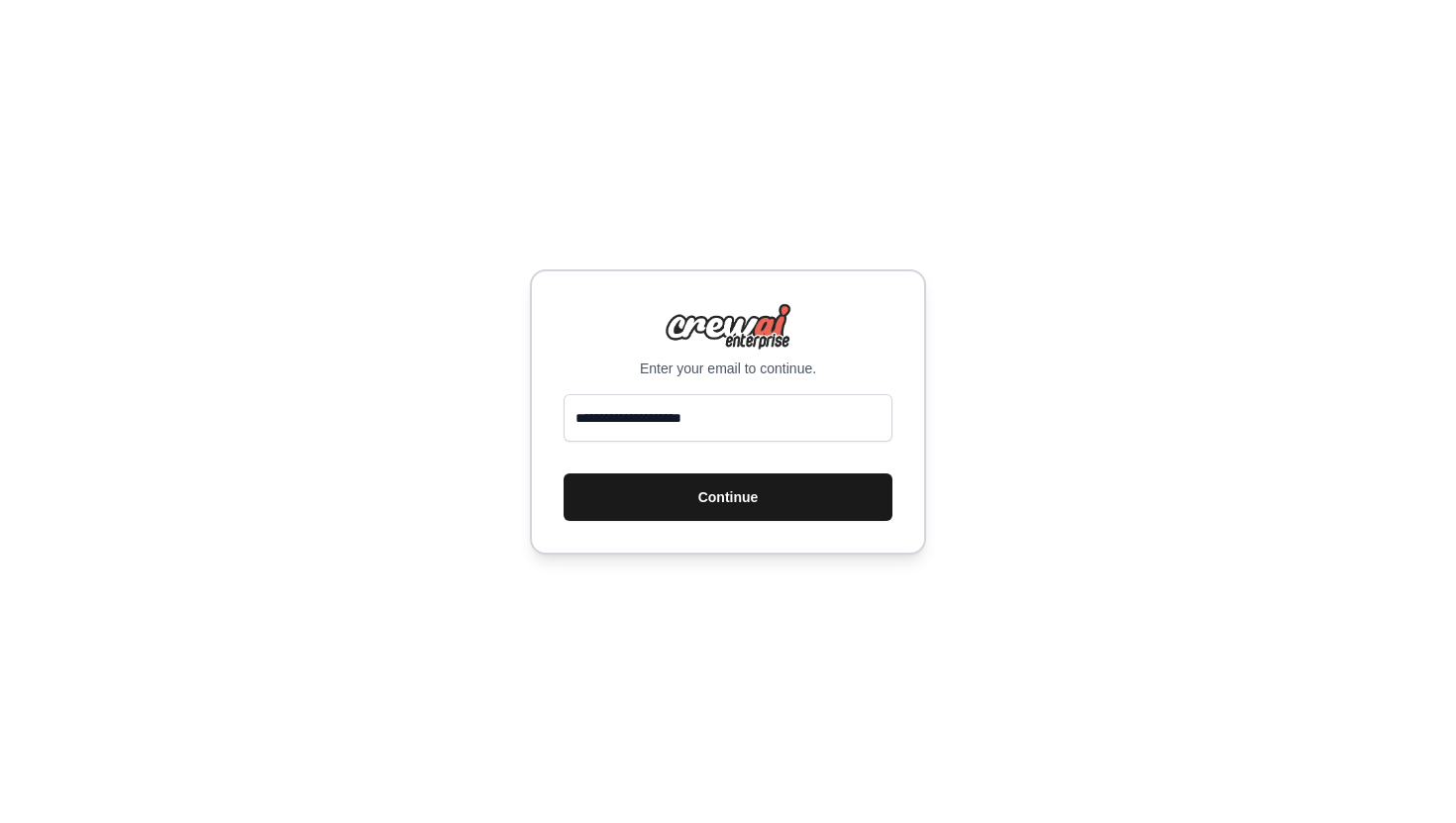 click on "Continue" at bounding box center (728, 497) 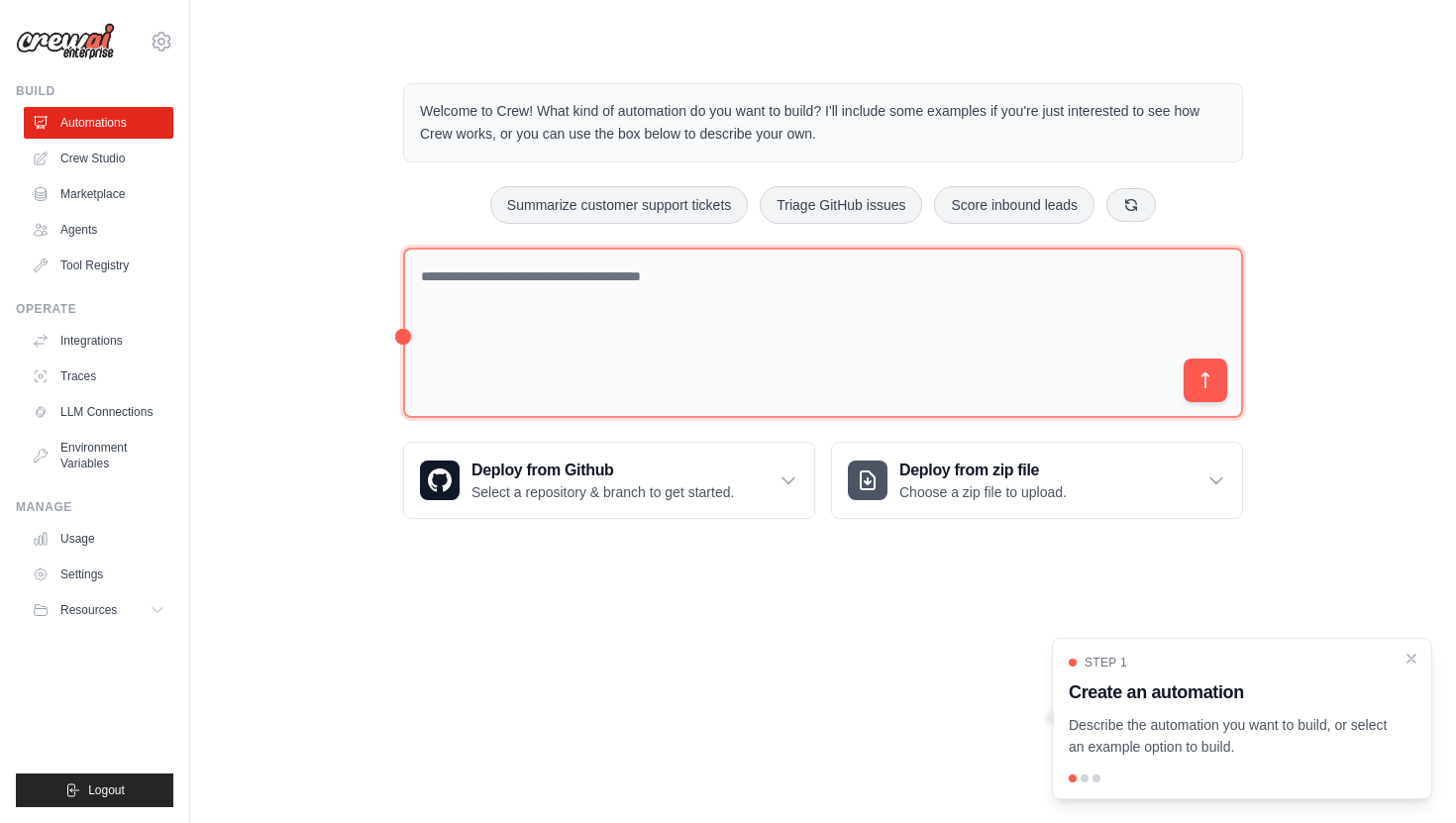 scroll, scrollTop: 0, scrollLeft: 0, axis: both 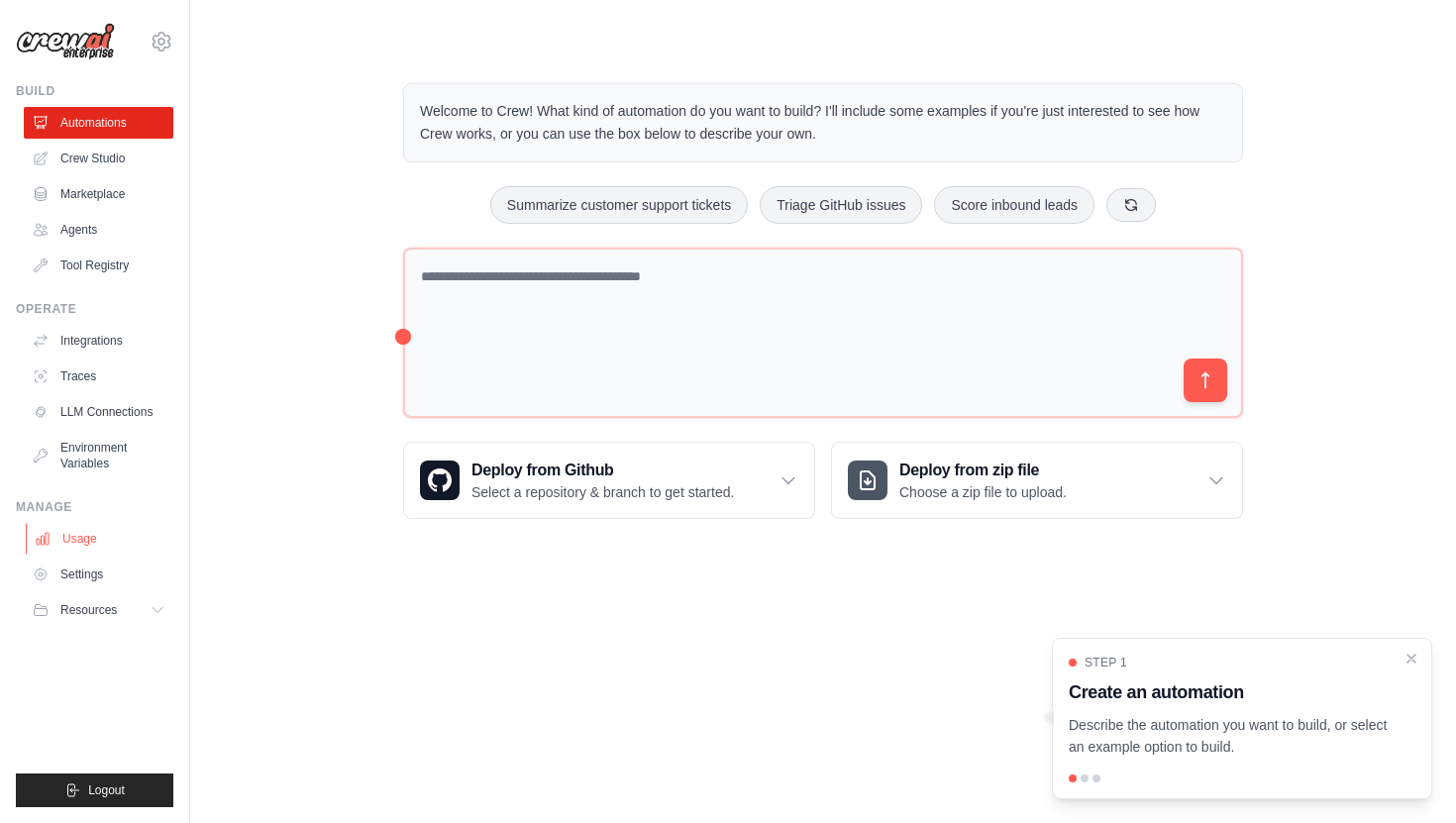 click on "Usage" at bounding box center [100, 539] 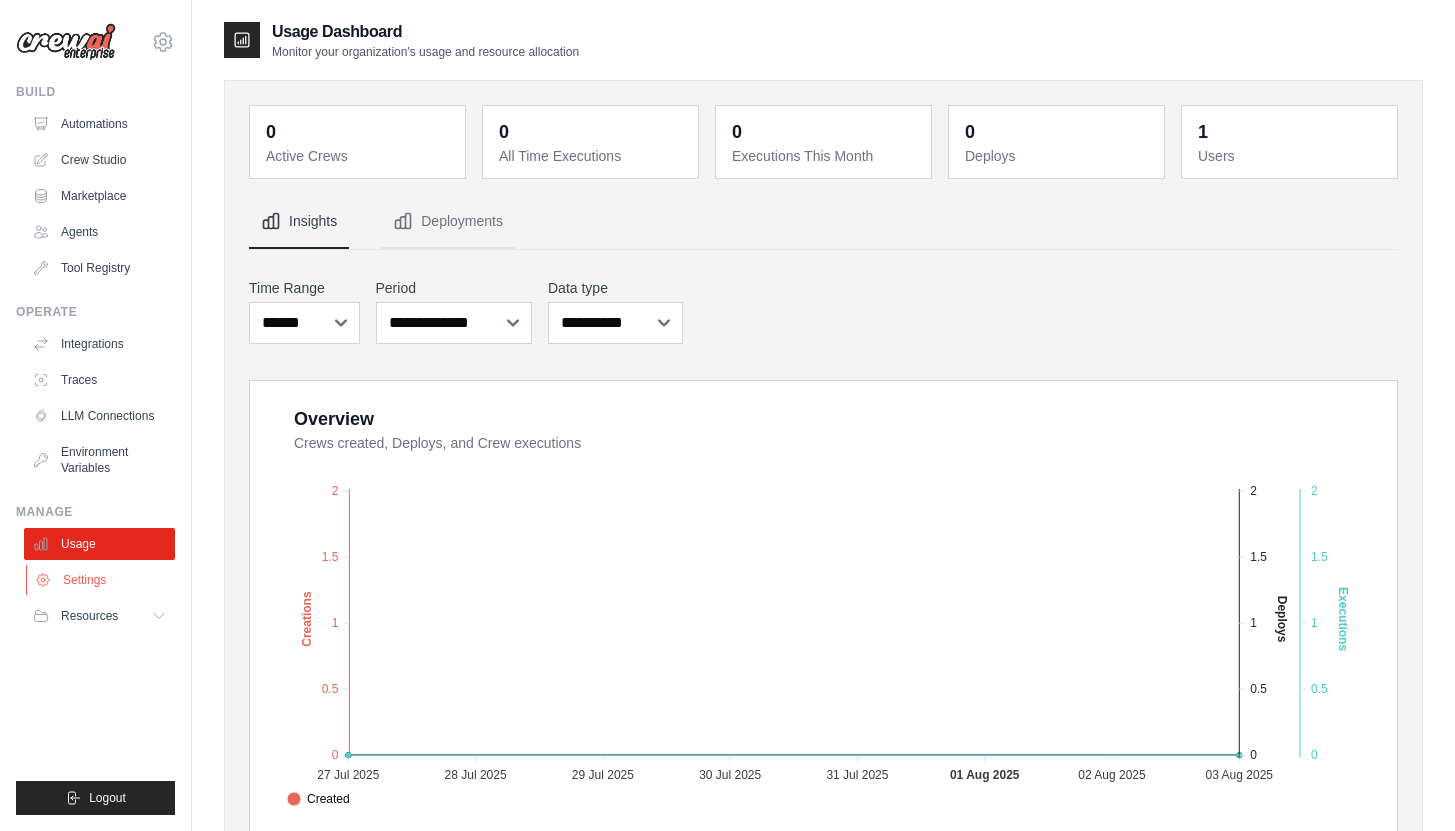 click on "Settings" at bounding box center [101, 580] 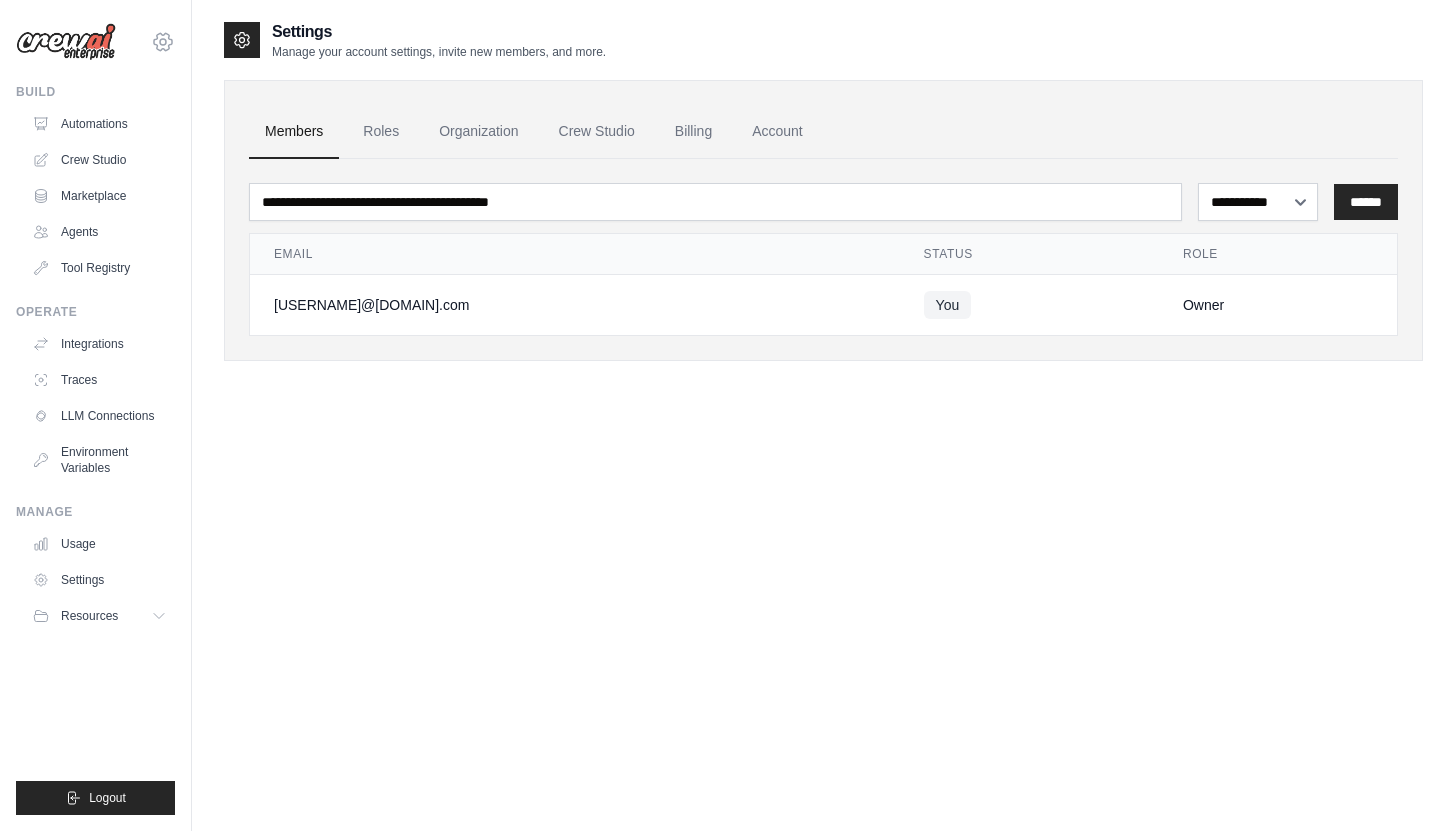 click 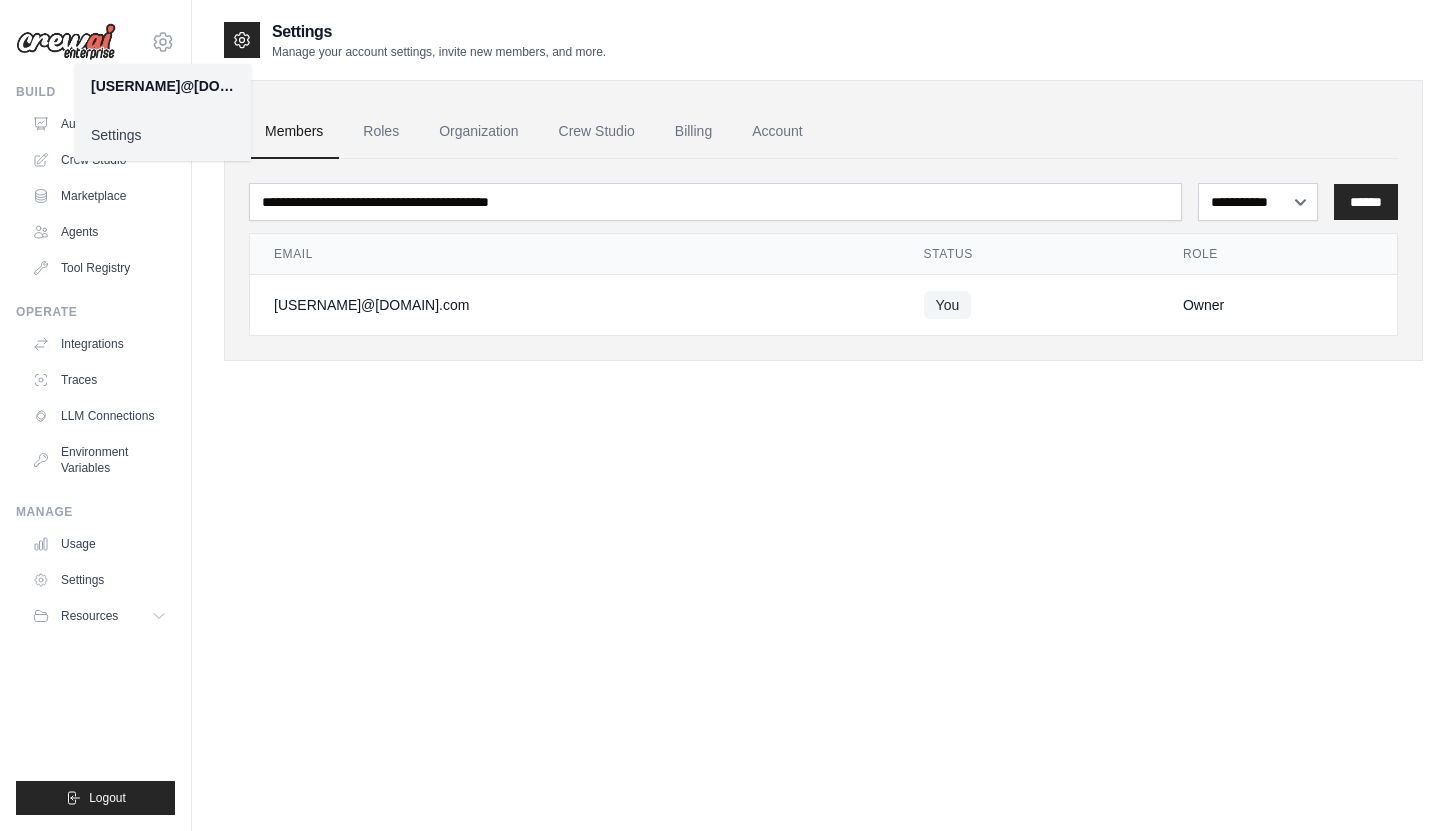 click on "Settings" at bounding box center [163, 135] 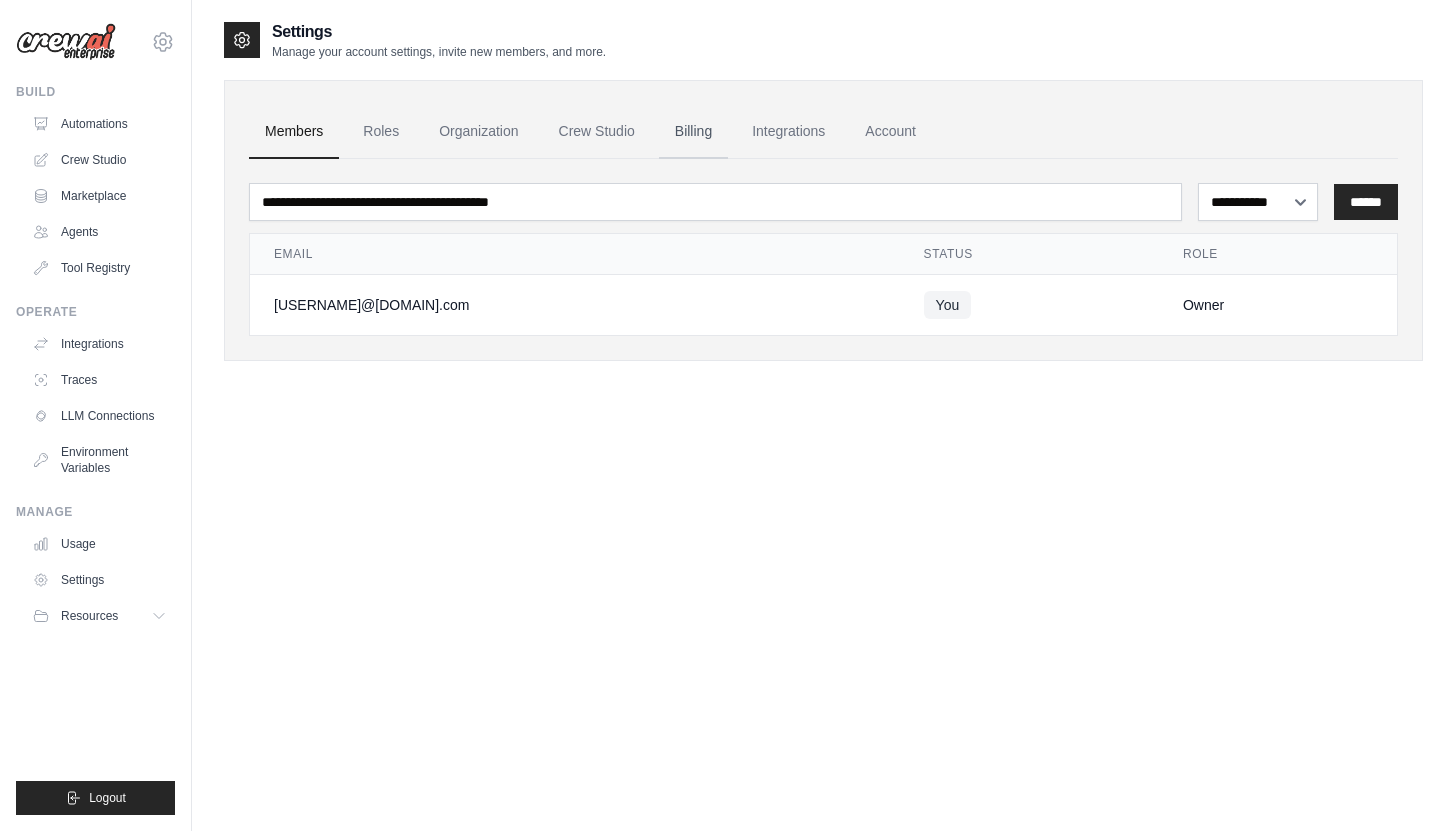 click on "Billing" at bounding box center [693, 132] 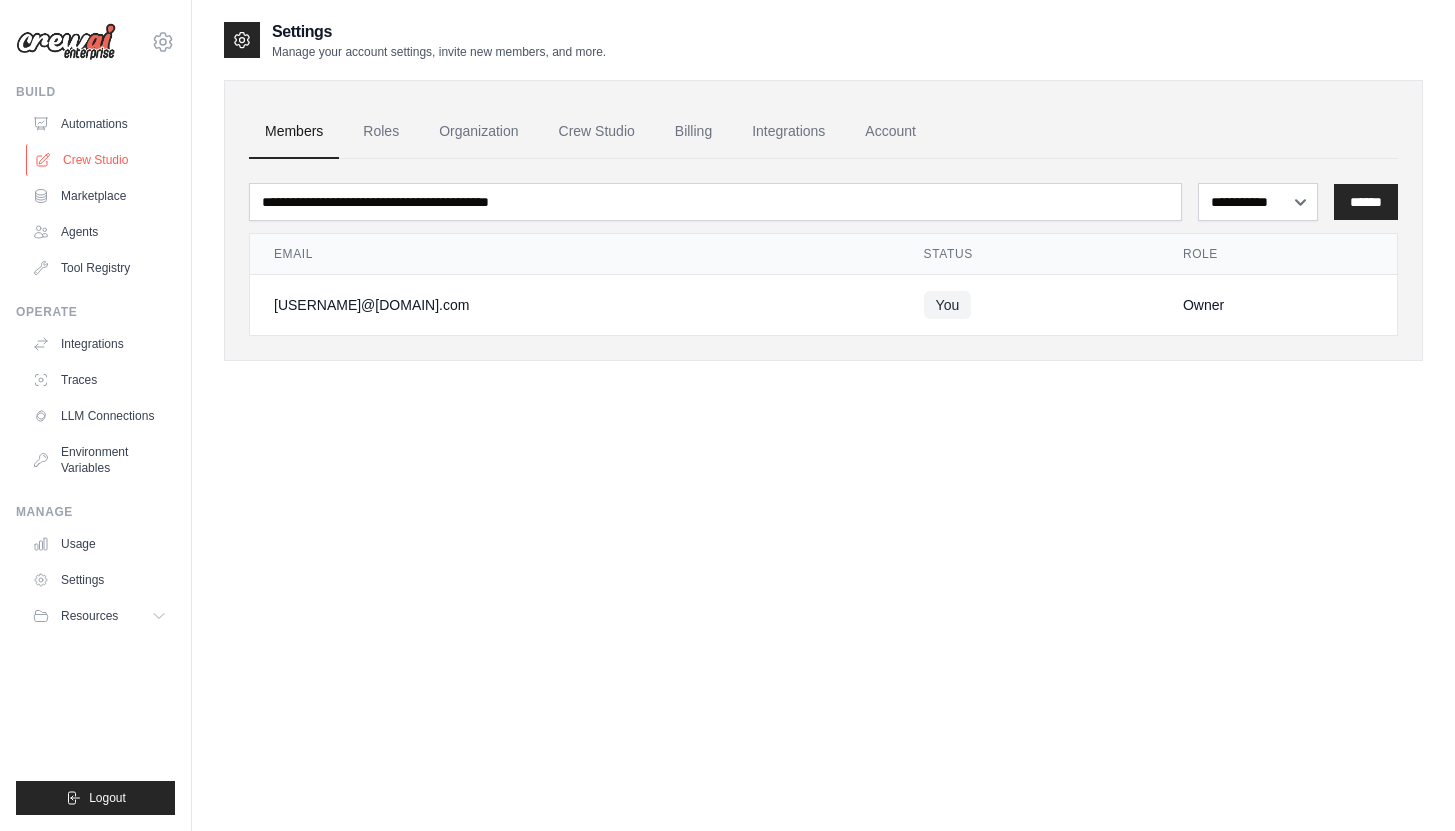 click on "Crew Studio" at bounding box center [101, 160] 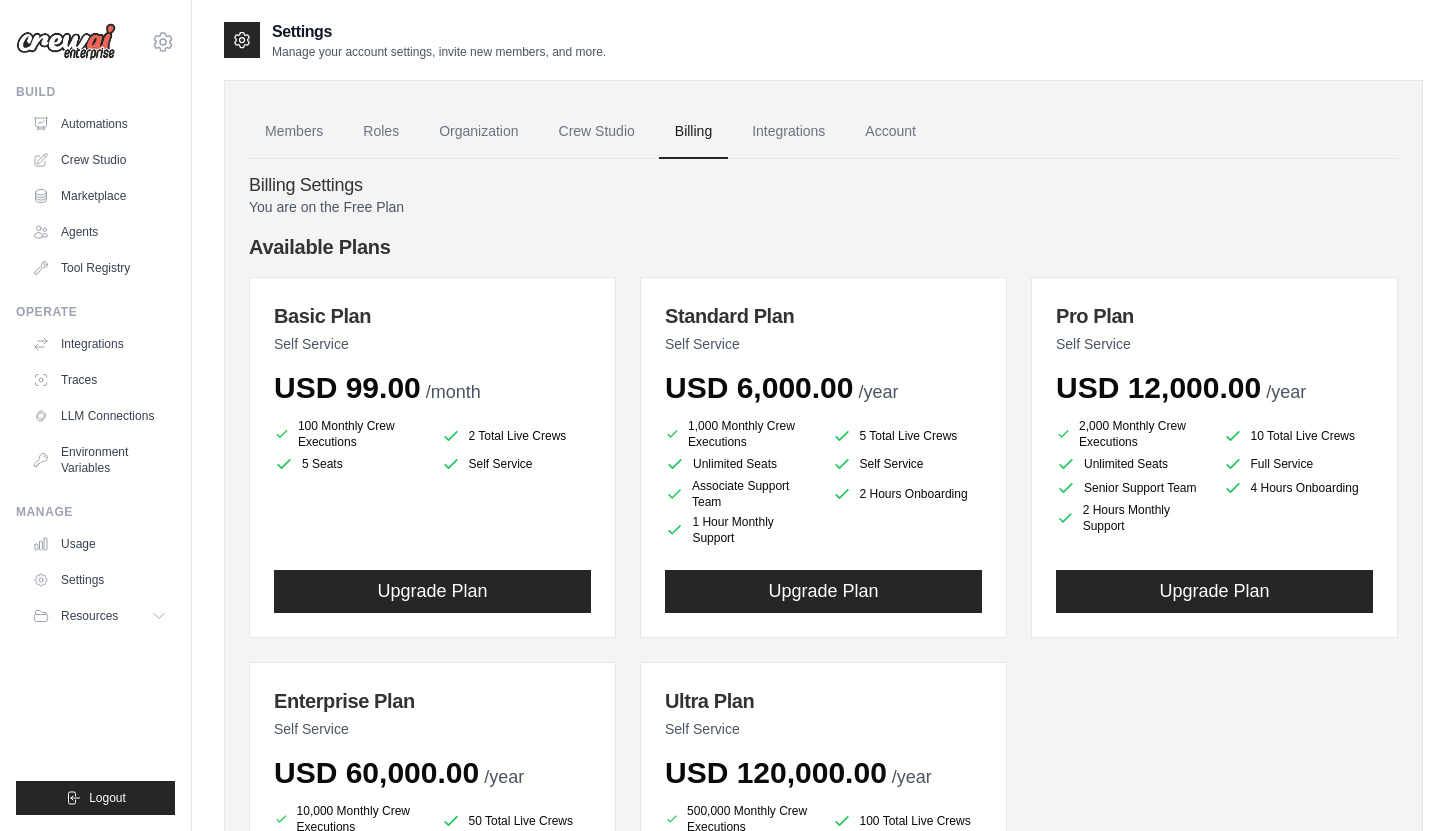 scroll, scrollTop: 0, scrollLeft: 0, axis: both 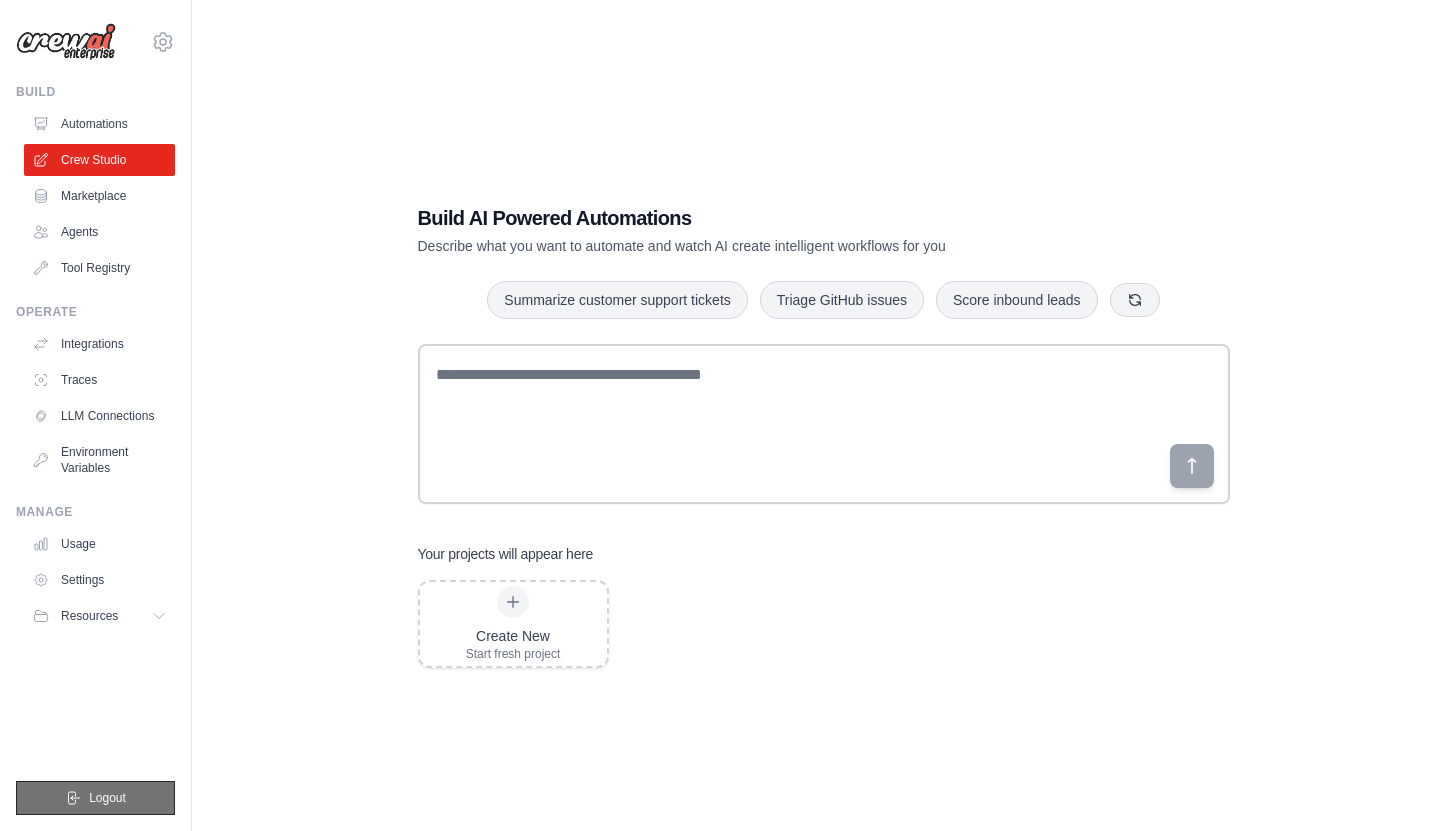 click 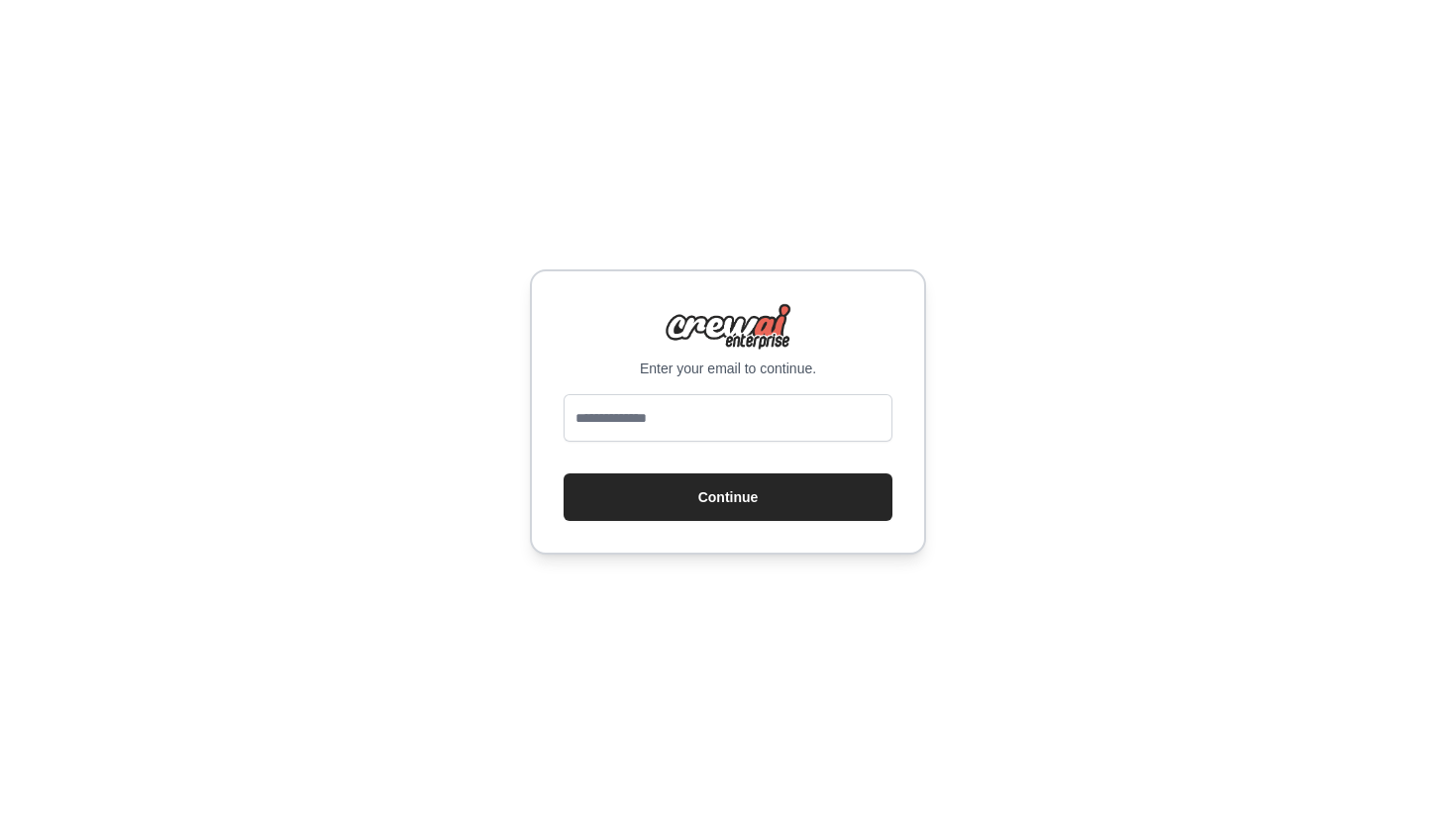 scroll, scrollTop: 0, scrollLeft: 0, axis: both 